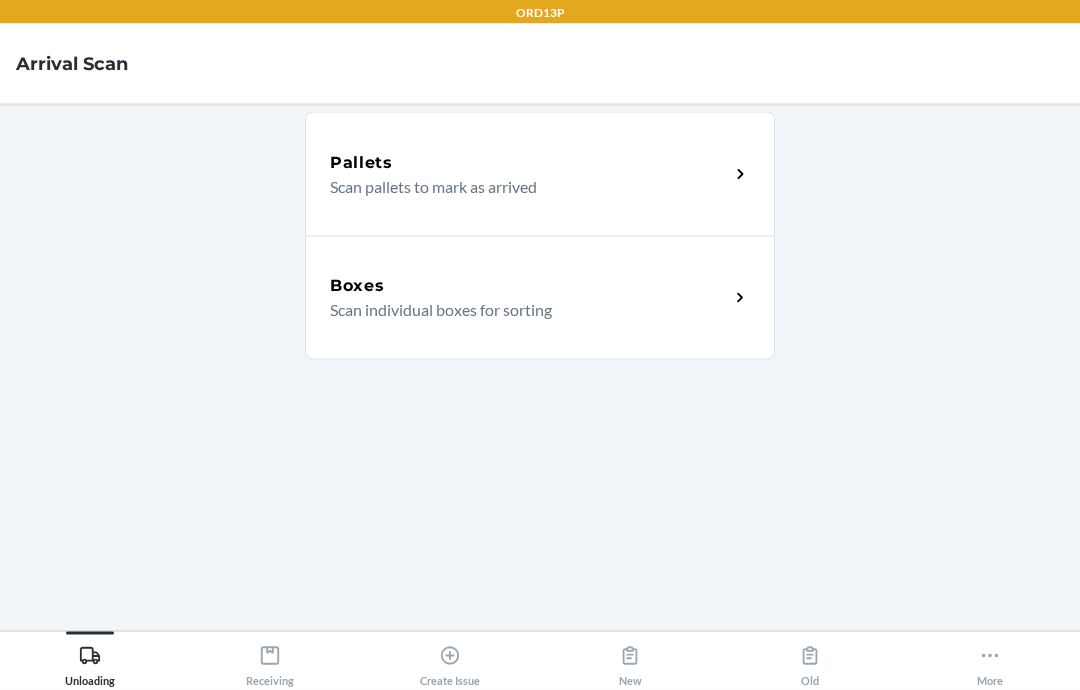 scroll, scrollTop: 80, scrollLeft: 0, axis: vertical 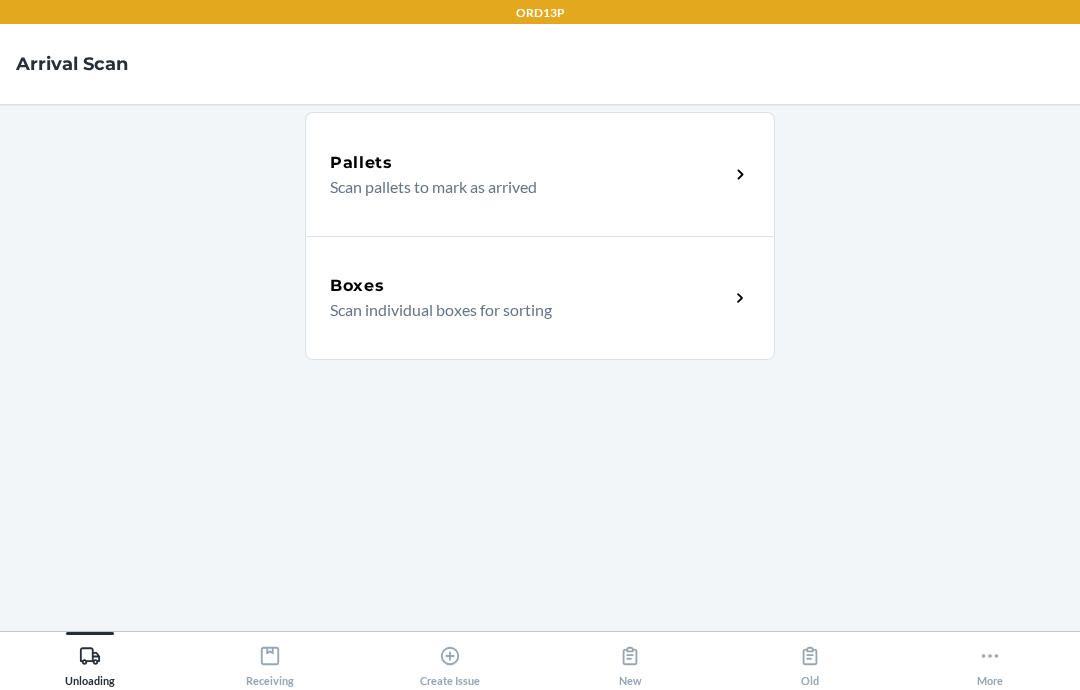 click on "Receiving" at bounding box center [270, 659] 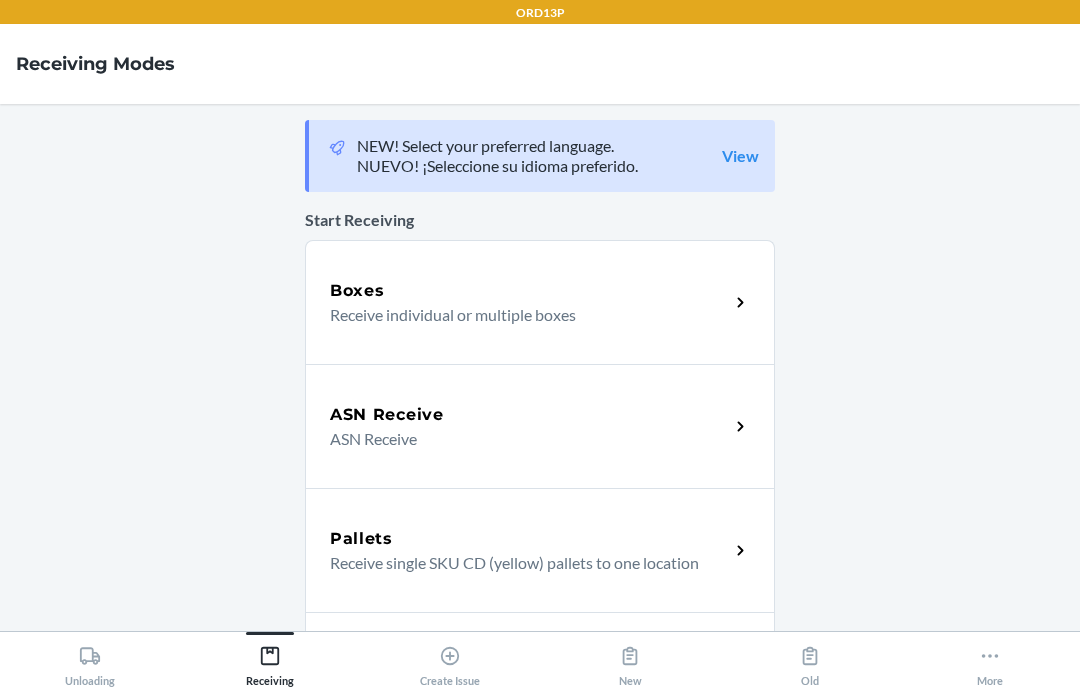 click on "New" at bounding box center [630, 659] 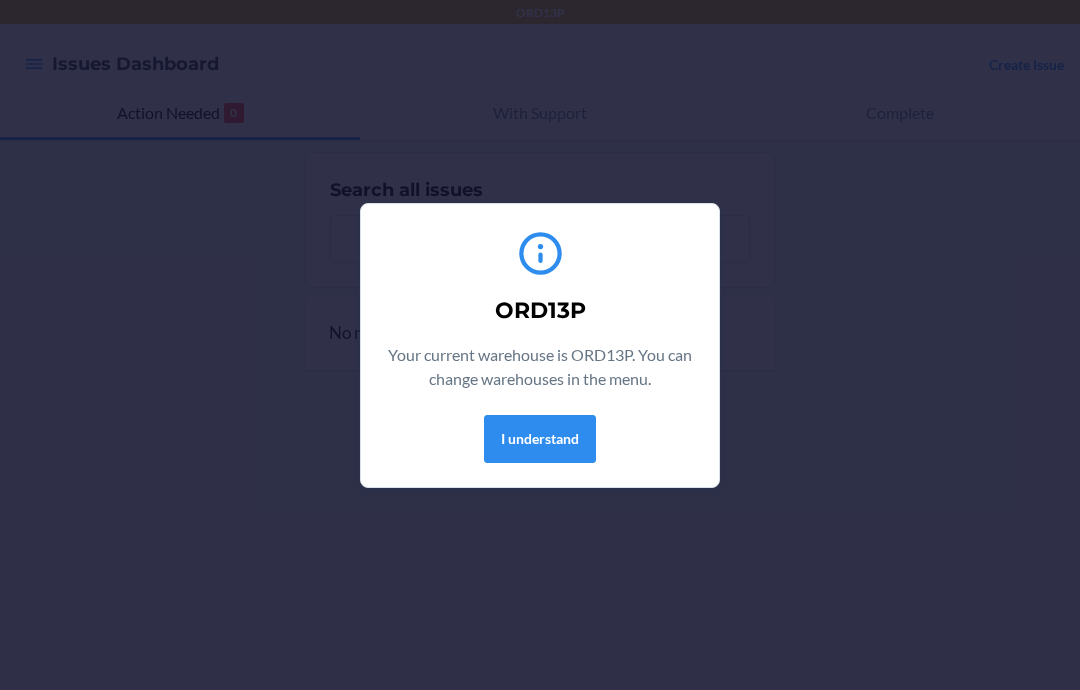 scroll, scrollTop: 0, scrollLeft: 0, axis: both 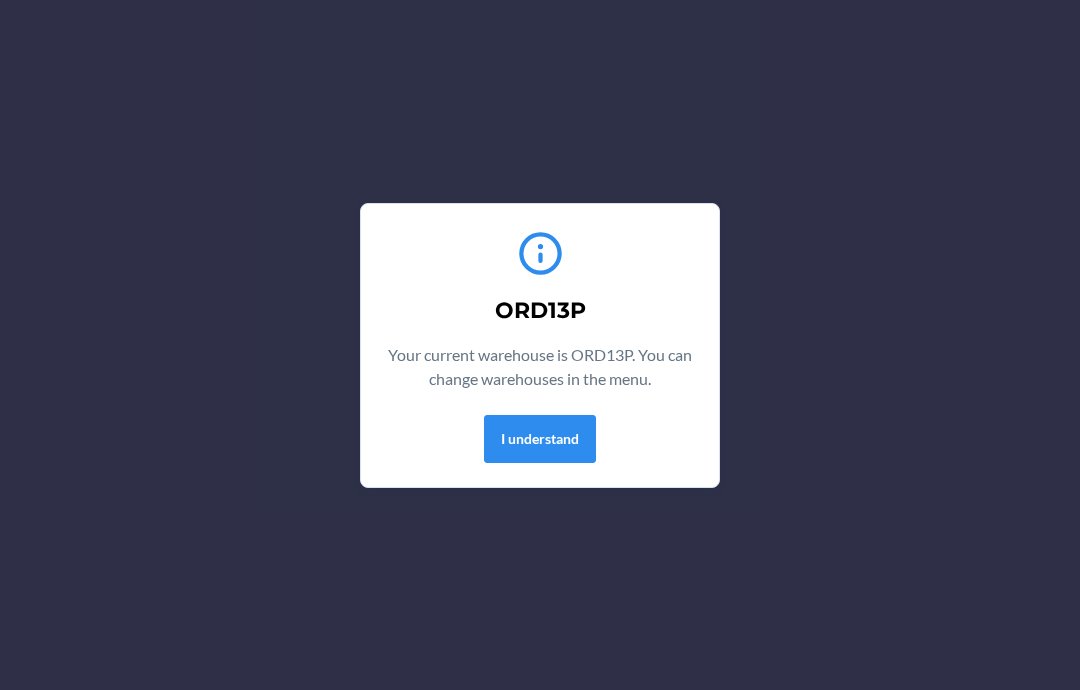 click on "I understand" at bounding box center [540, 439] 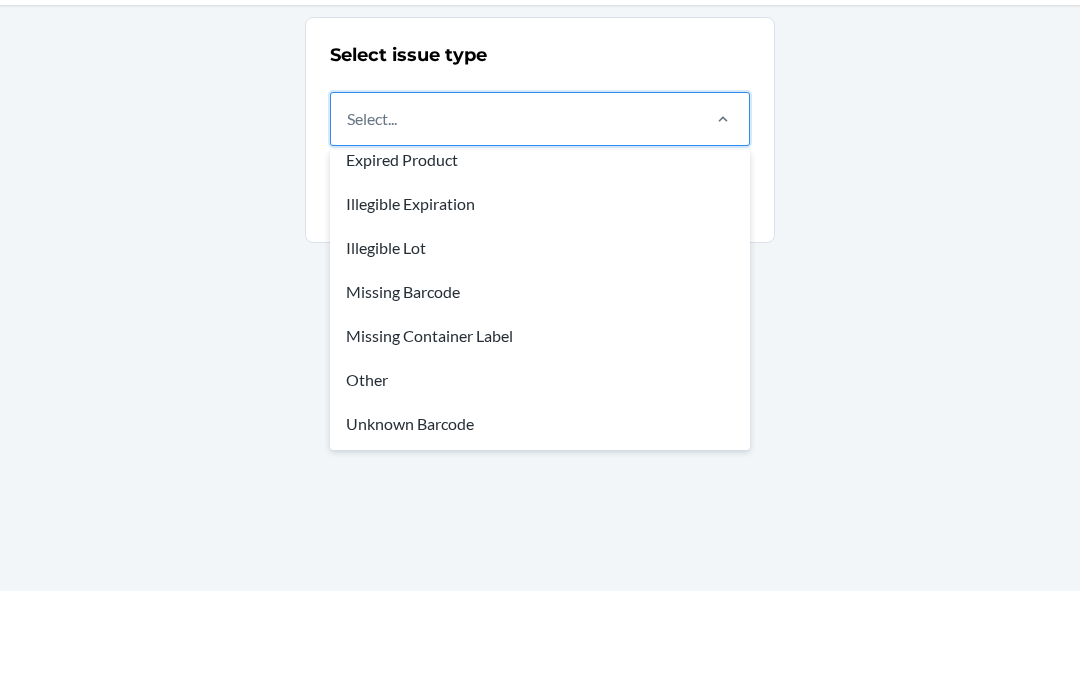scroll, scrollTop: 68, scrollLeft: 0, axis: vertical 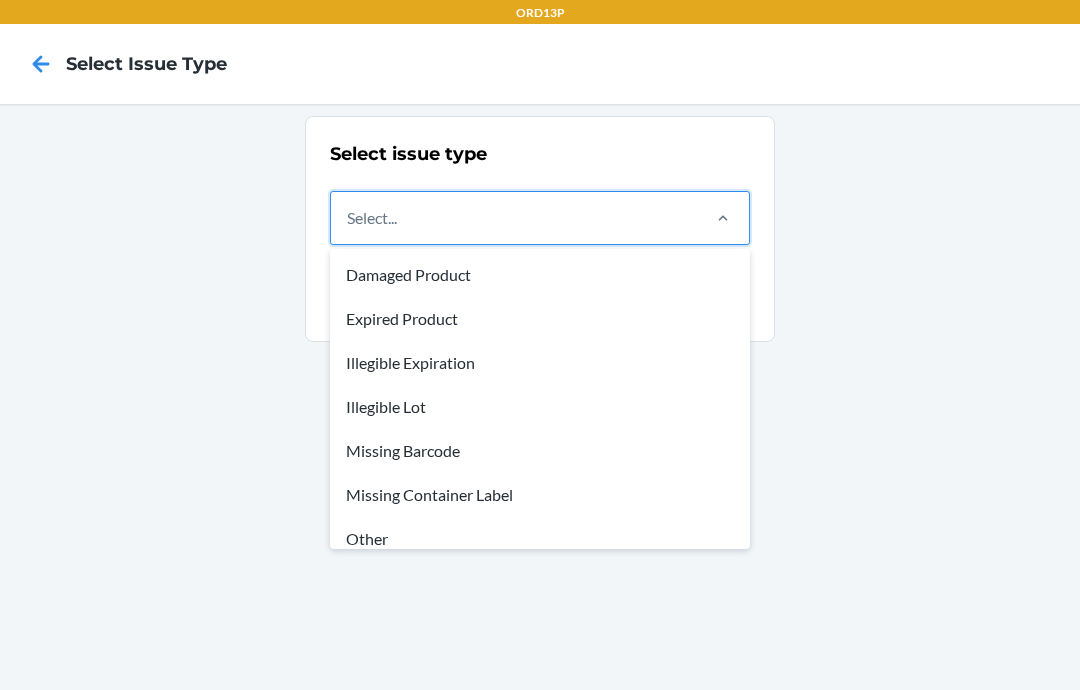 click on "Select issue type      option Damaged Product focused, 1 of 8. 8 results available. Use Up and Down to choose options, press Enter to select the currently focused option, press Escape to exit the menu, press Tab to select the option and exit the menu. Select... Damaged Product Expired Product Illegible Expiration Illegible Lot Missing Barcode Missing Container Label Other Unknown Barcode Confirm" at bounding box center [540, 397] 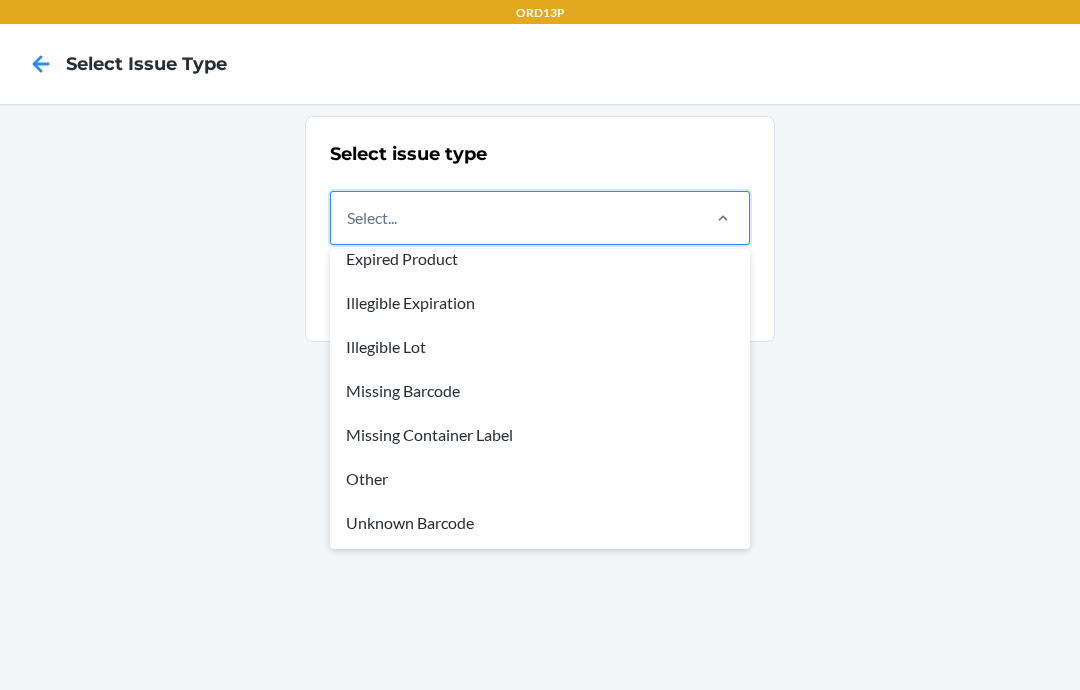 scroll, scrollTop: 60, scrollLeft: 0, axis: vertical 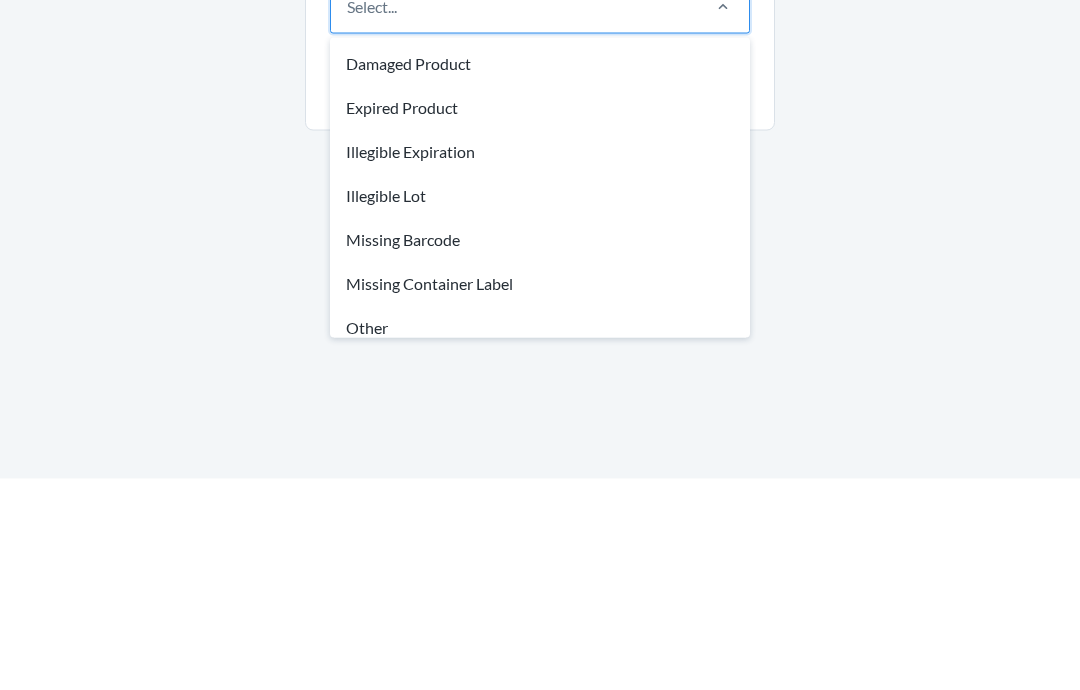 click on "Missing Container Label" at bounding box center (540, 495) 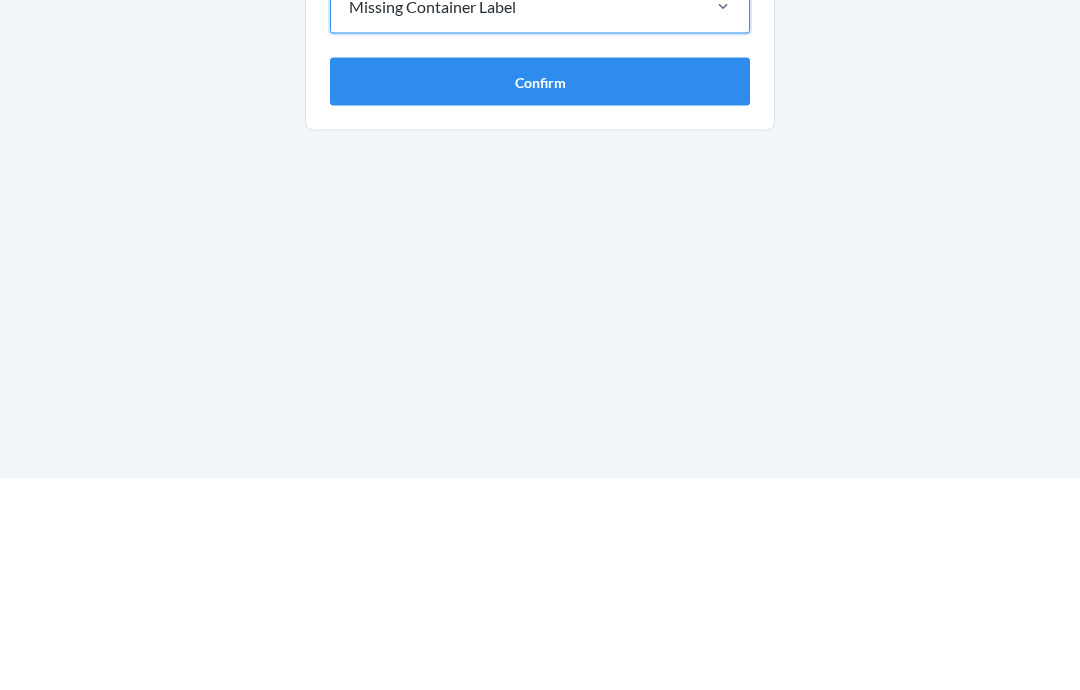 click on "Confirm" at bounding box center [540, 293] 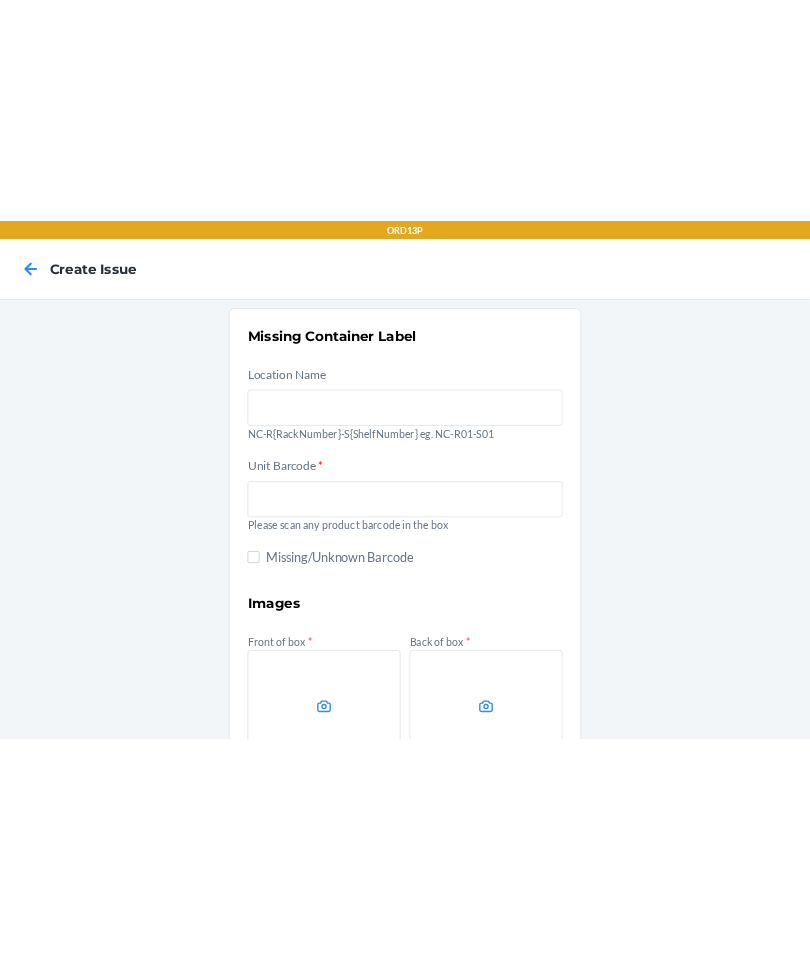 scroll, scrollTop: 0, scrollLeft: 0, axis: both 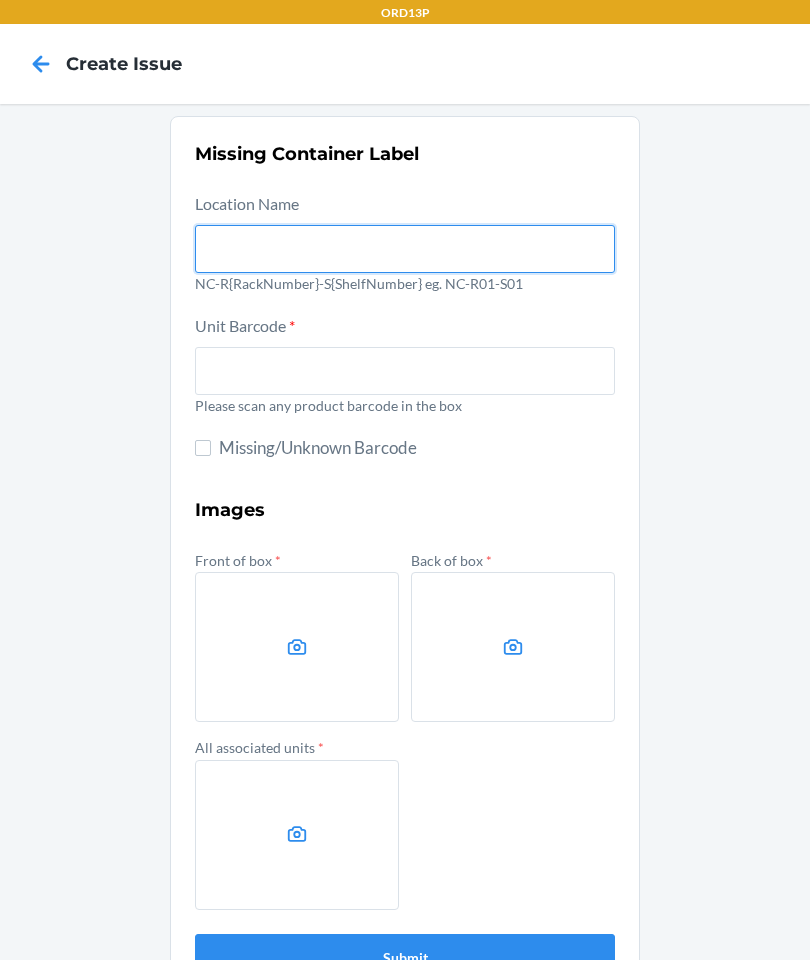 click at bounding box center (405, 249) 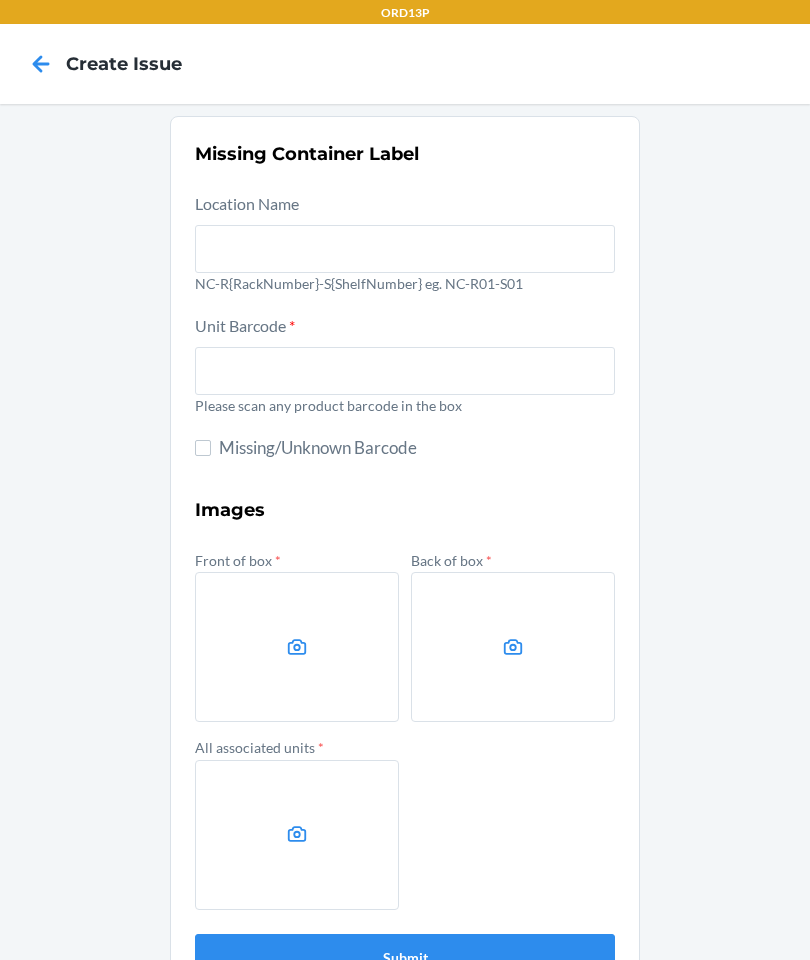 click at bounding box center [405, 371] 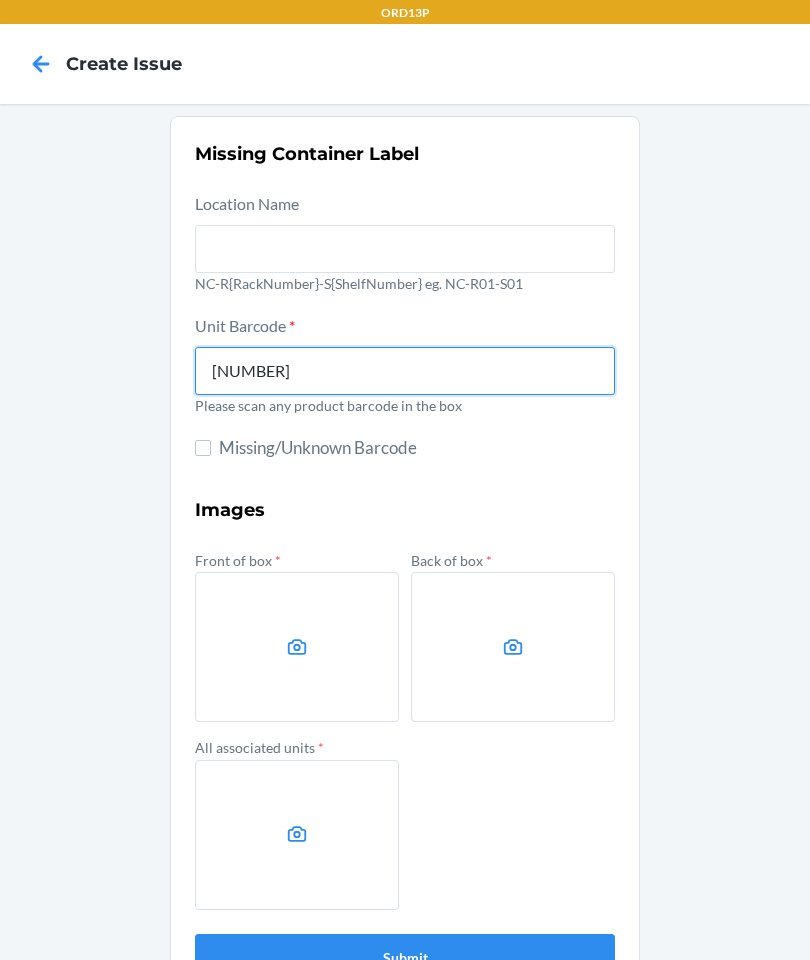 type on "810083474830" 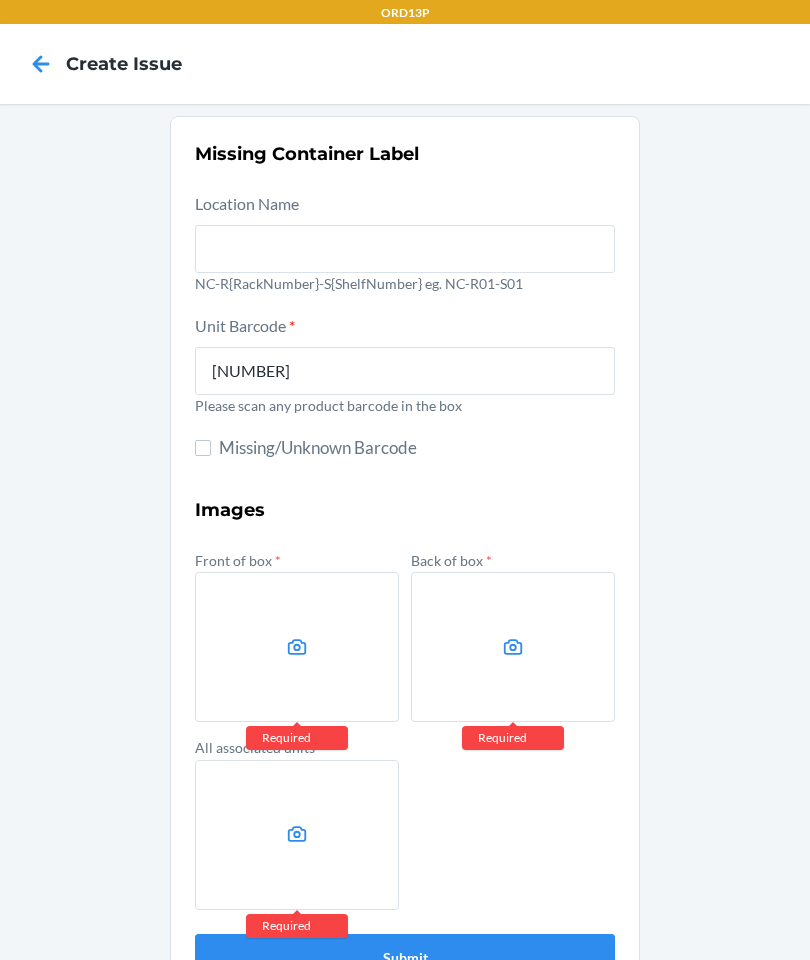 click at bounding box center (297, 647) 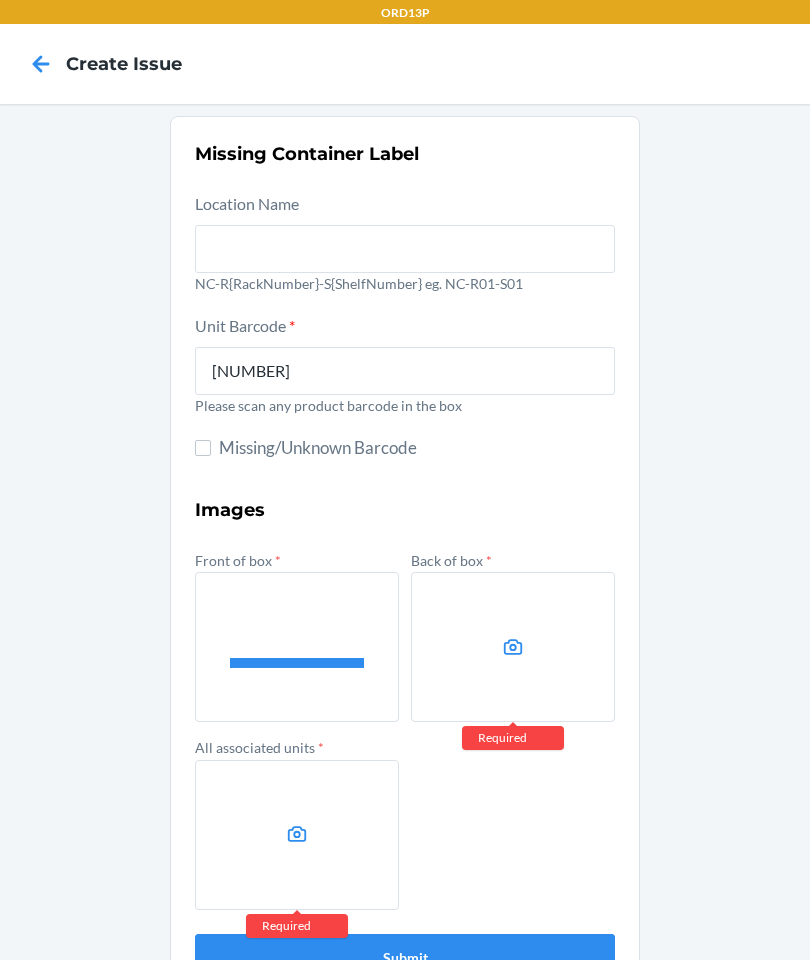 click at bounding box center [513, 647] 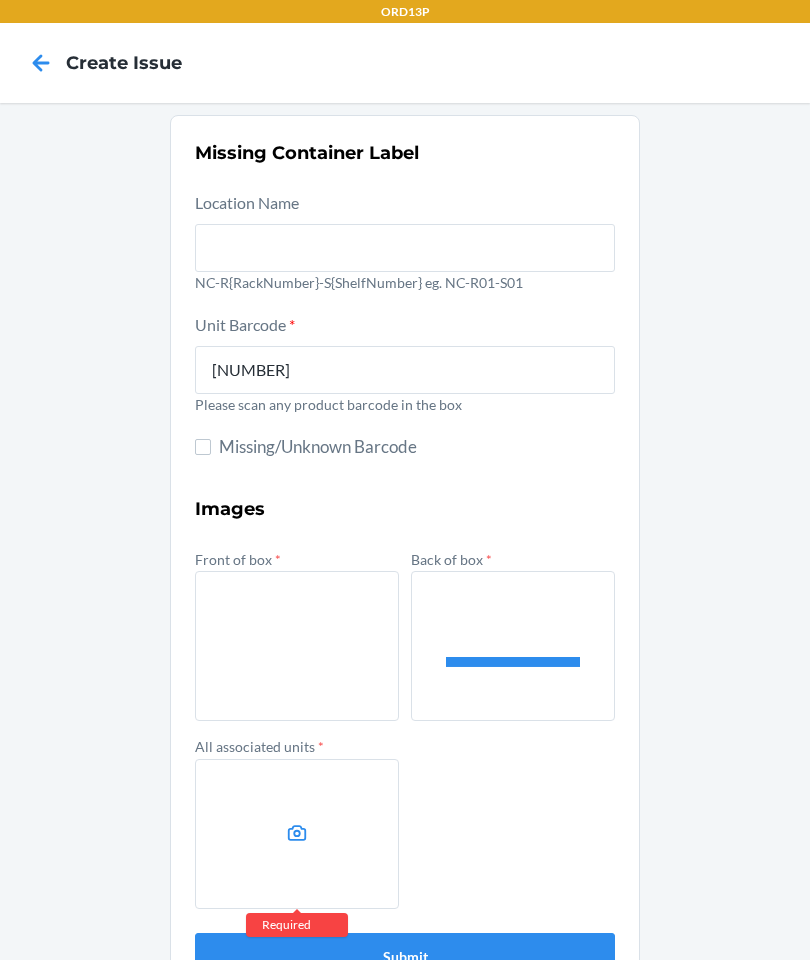 scroll, scrollTop: 43, scrollLeft: 0, axis: vertical 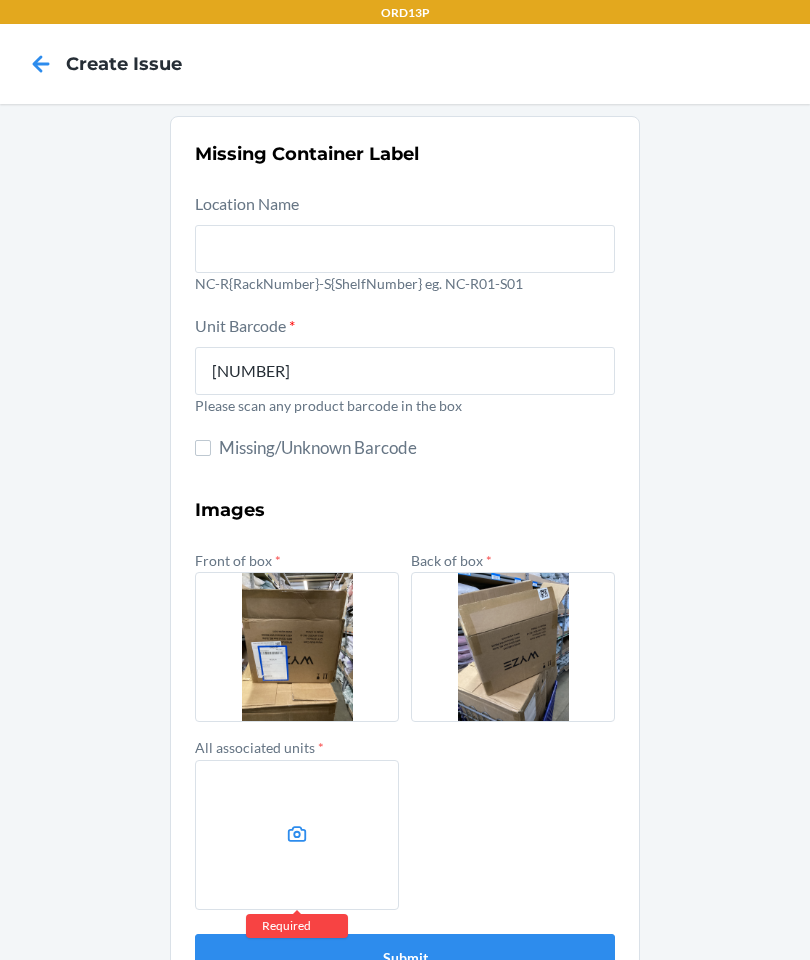 click at bounding box center [297, 835] 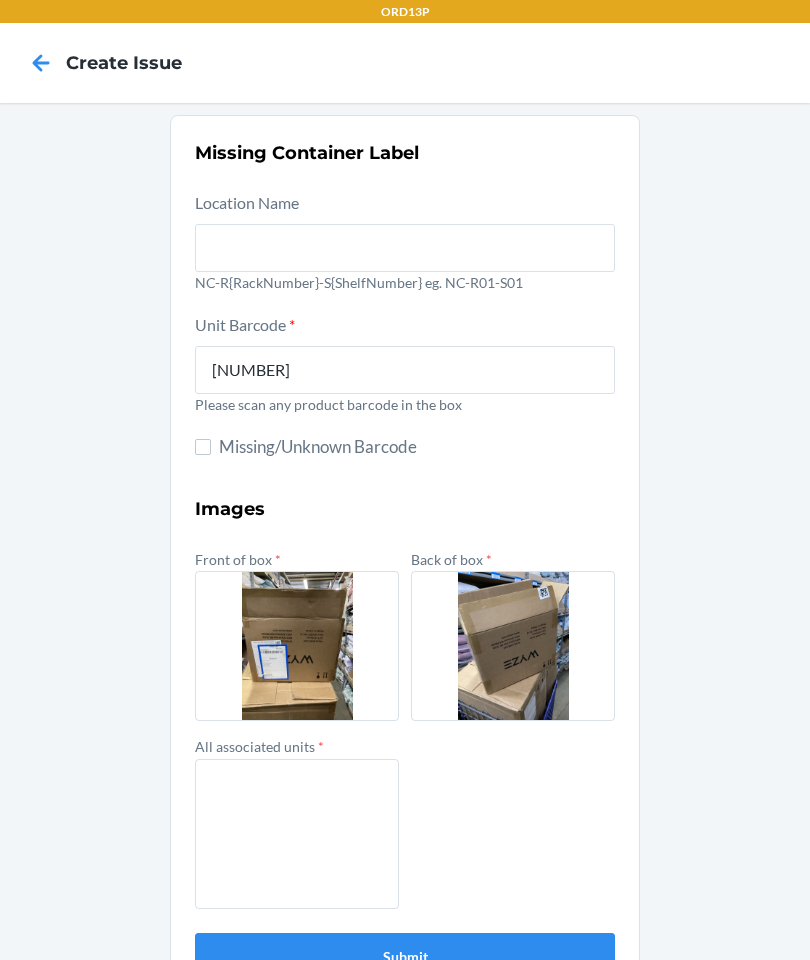 scroll, scrollTop: 79, scrollLeft: 0, axis: vertical 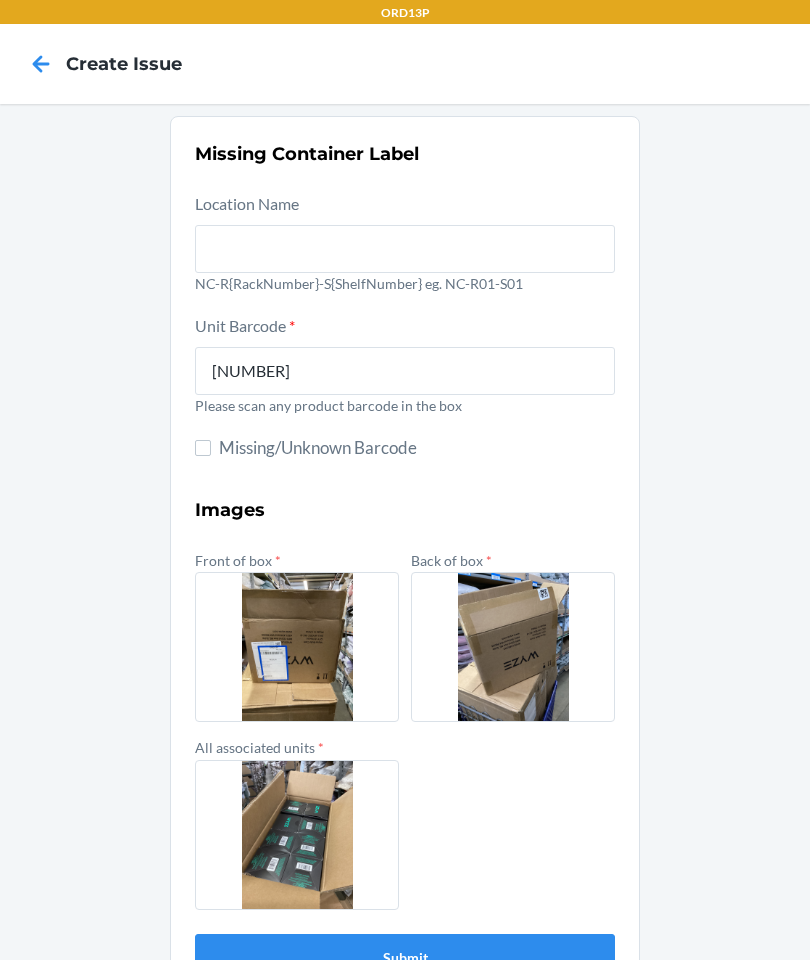 click on "Submit" at bounding box center (405, 958) 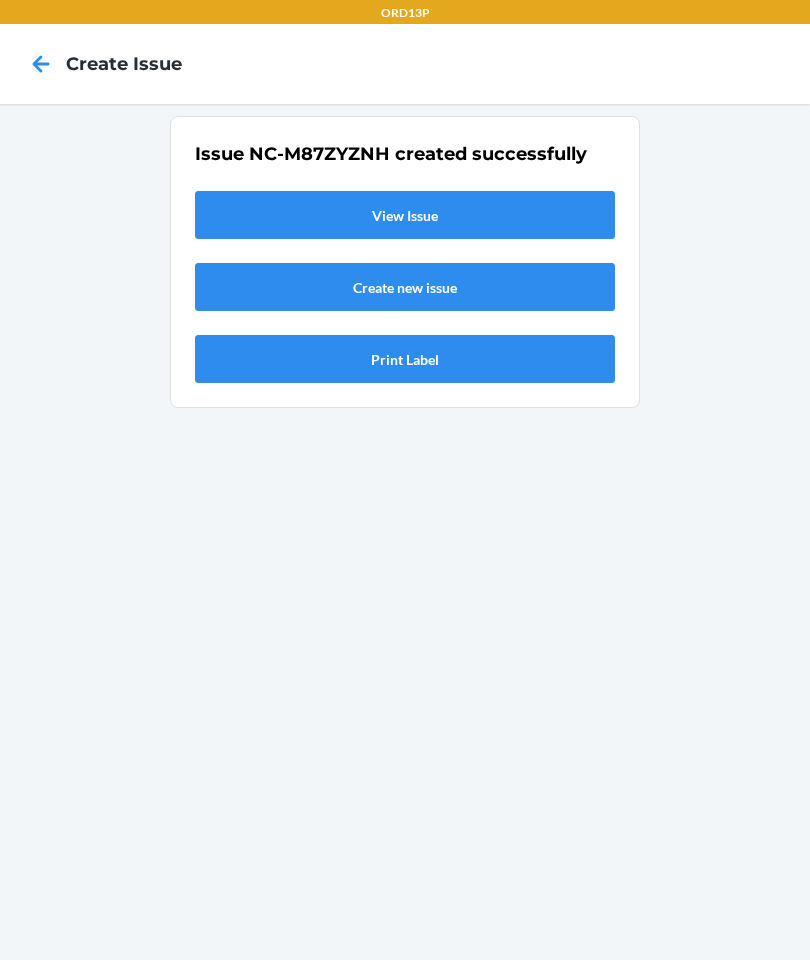 click on "View Issue" at bounding box center (405, 215) 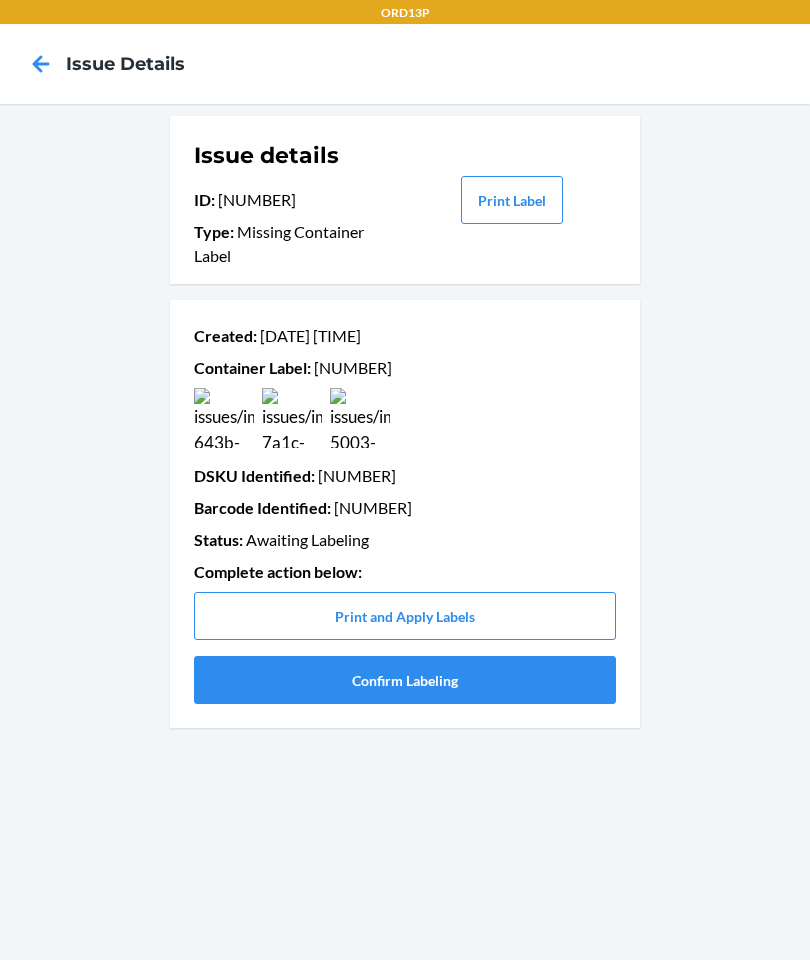 click on "Confirm Labeling" at bounding box center (405, 680) 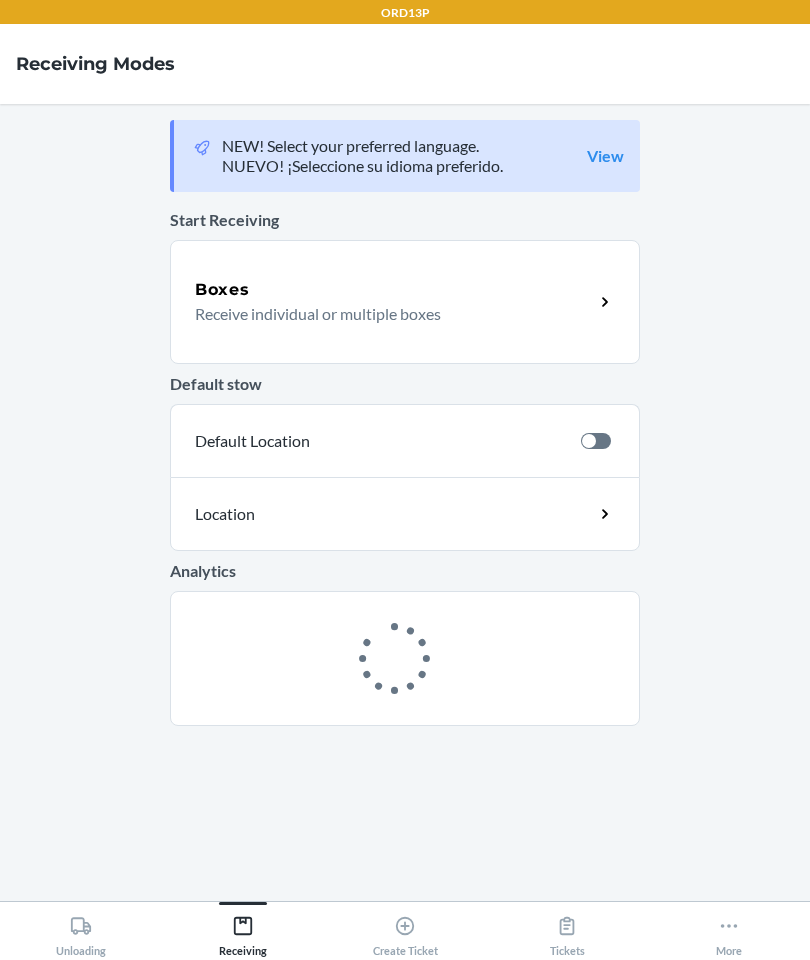 scroll, scrollTop: 0, scrollLeft: 0, axis: both 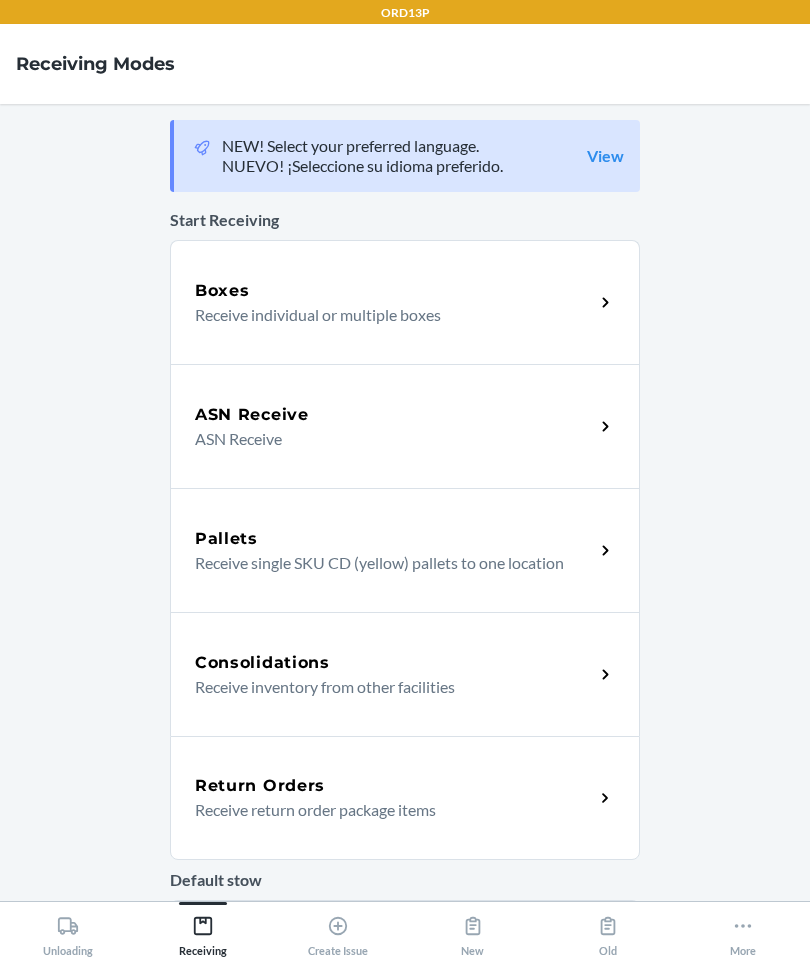 click on "Receive individual or multiple boxes" at bounding box center [386, 315] 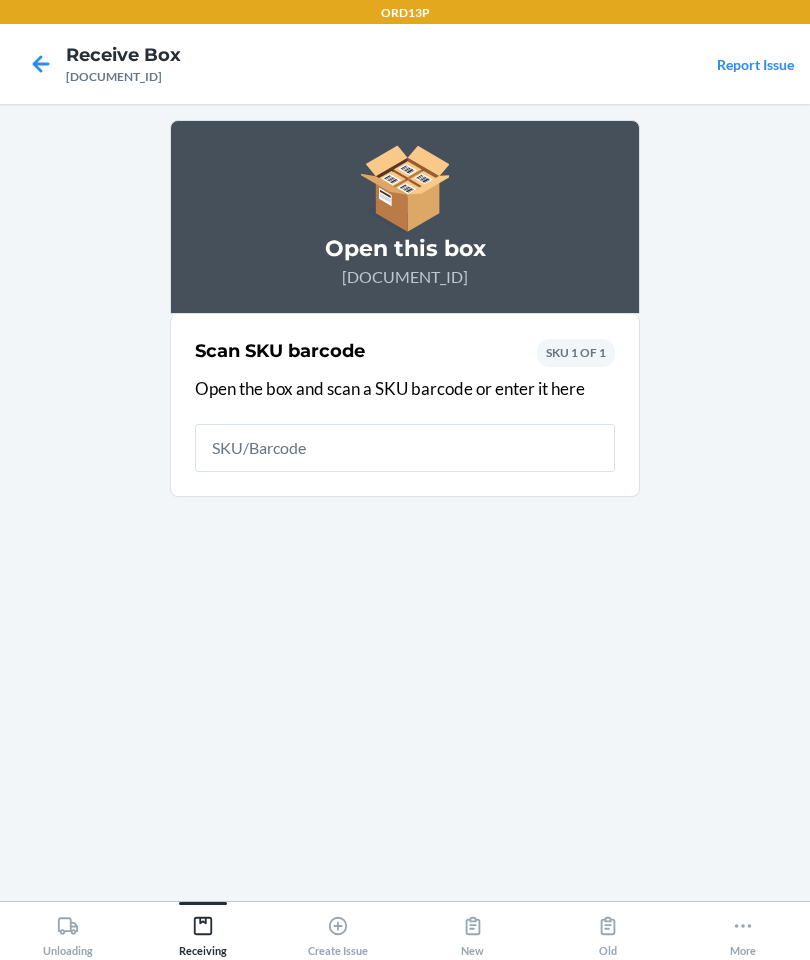 click at bounding box center (405, 448) 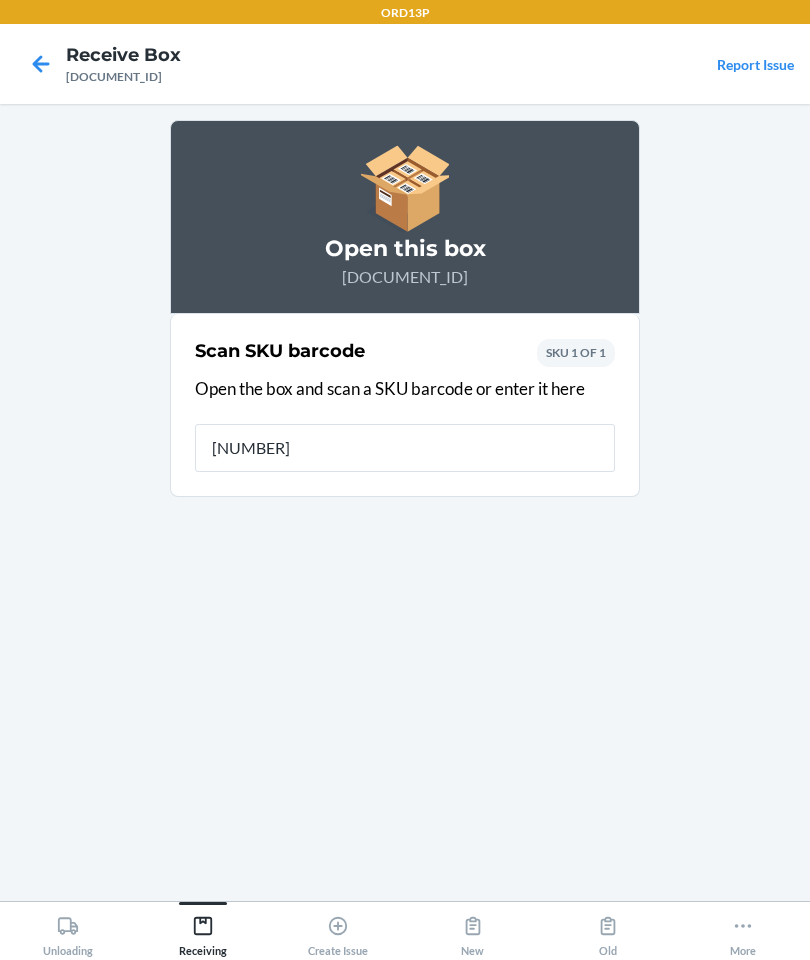 type on "810083474830" 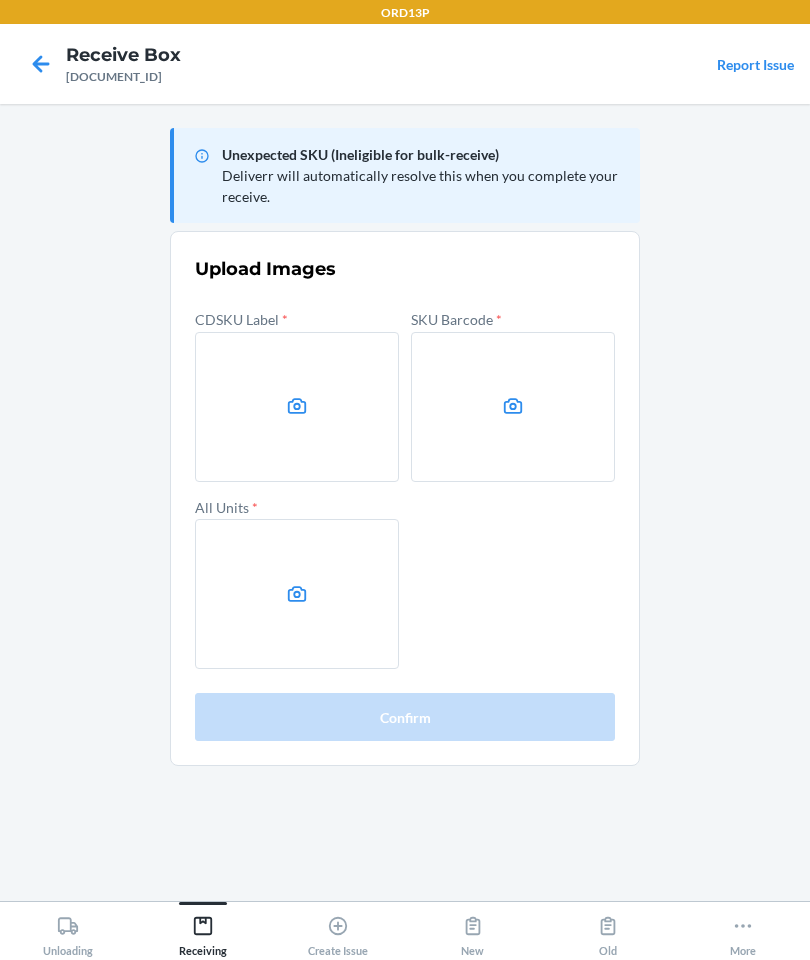 click at bounding box center [297, 407] 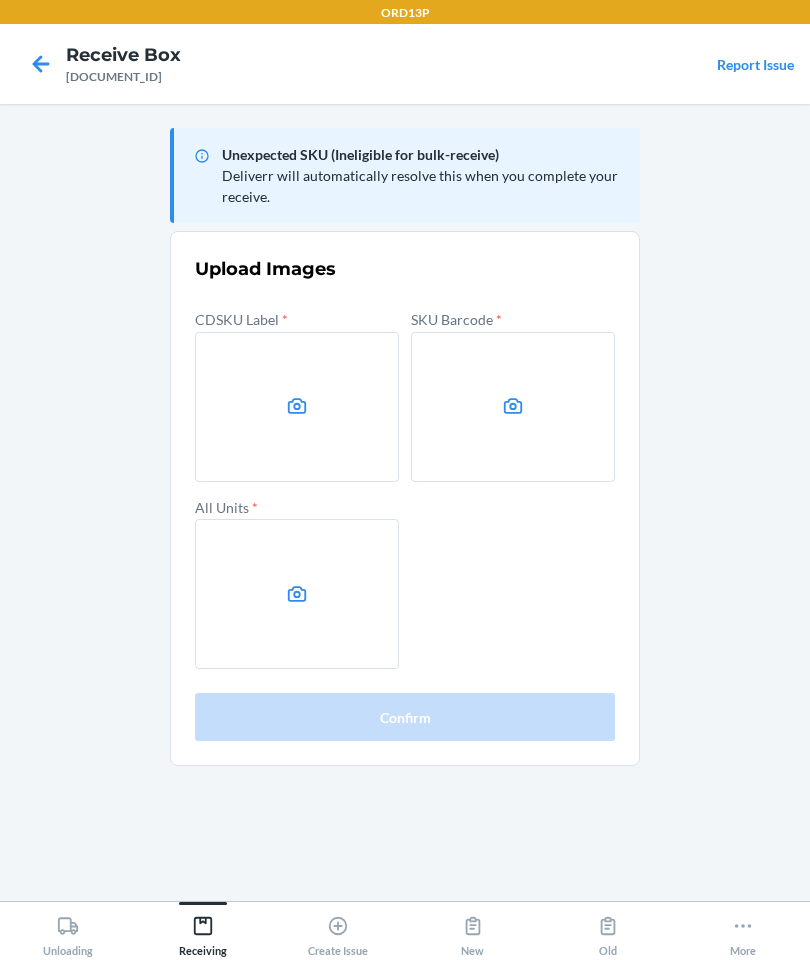 click at bounding box center (297, 407) 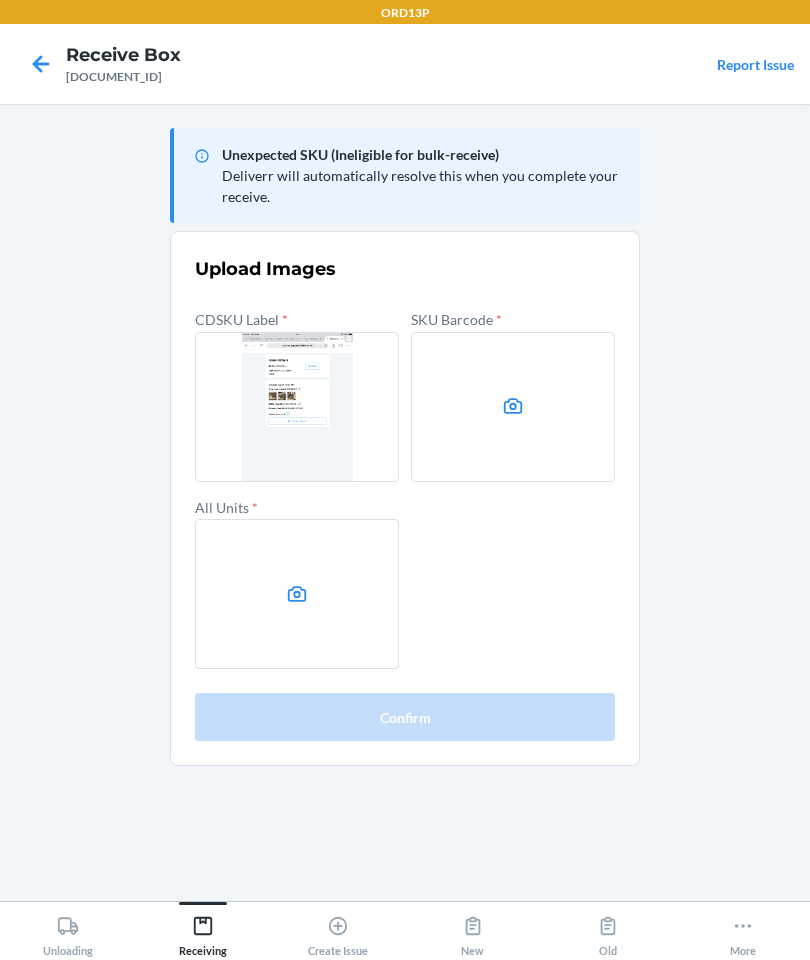 click at bounding box center (513, 407) 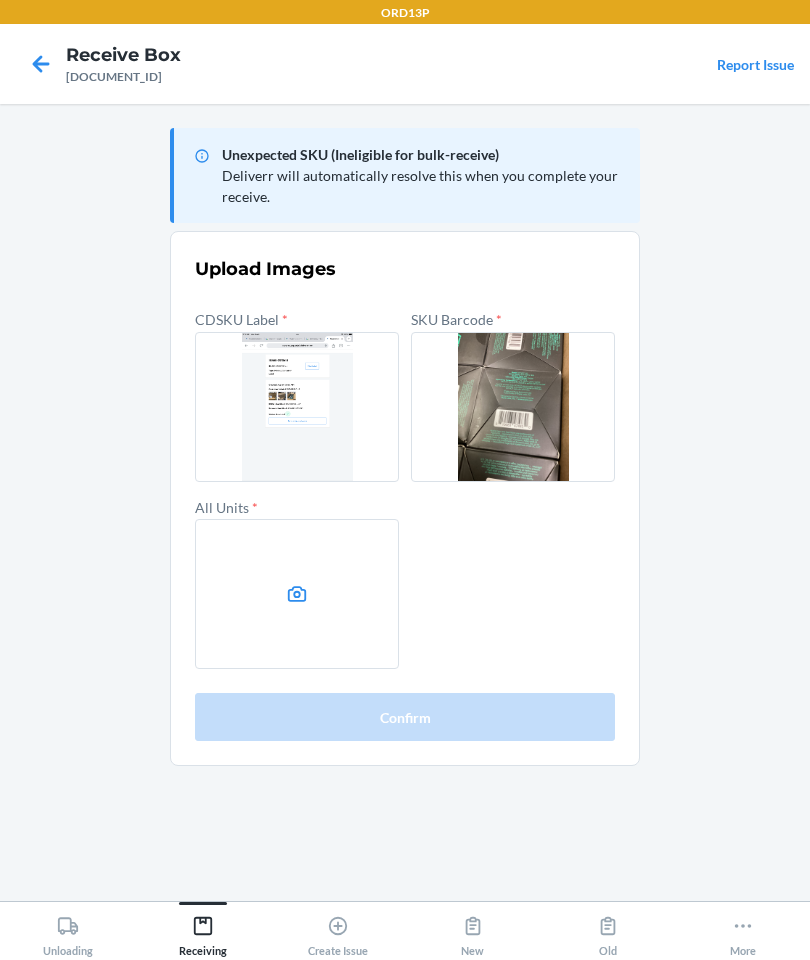 click at bounding box center (297, 594) 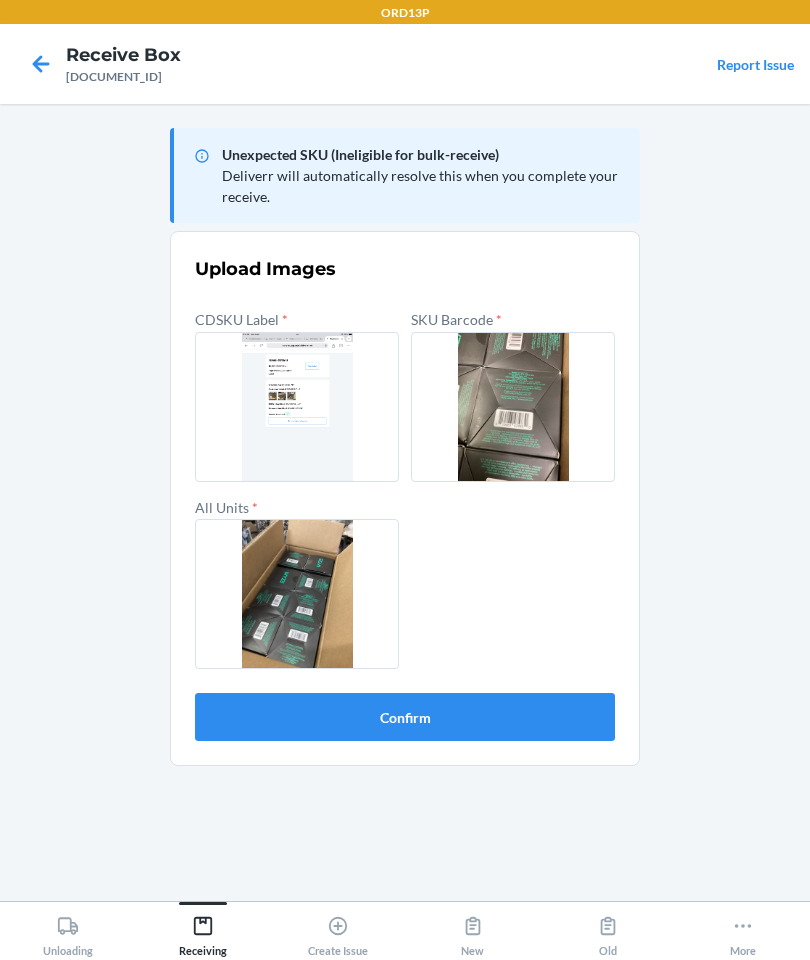 click on "Confirm" at bounding box center [405, 717] 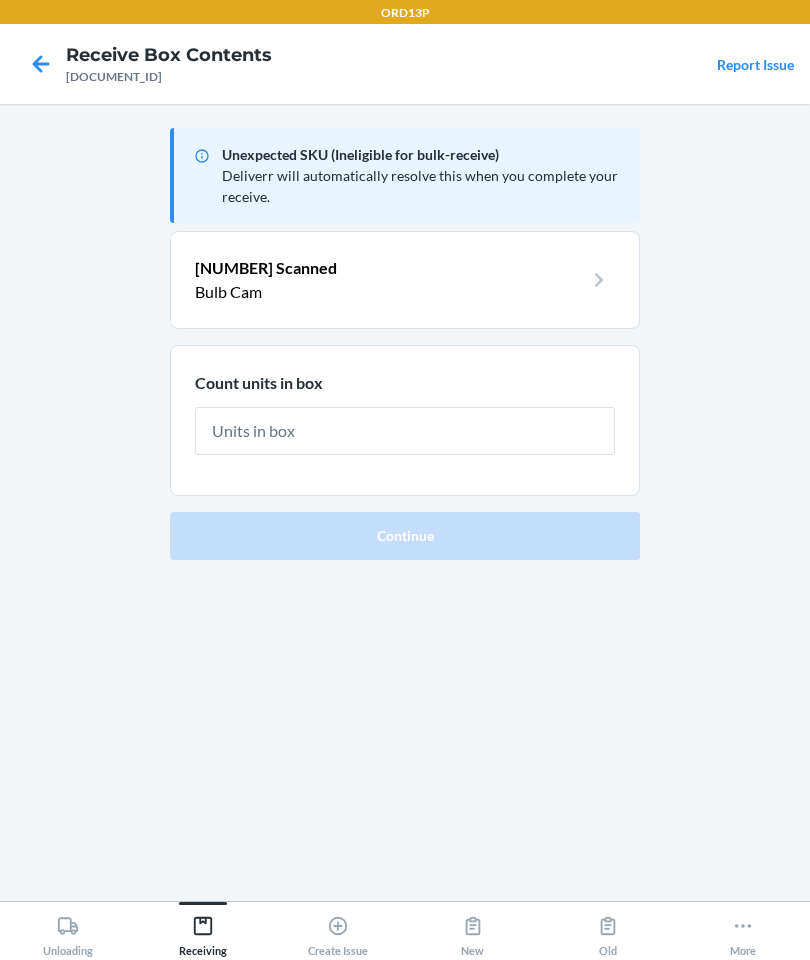 click at bounding box center [405, 431] 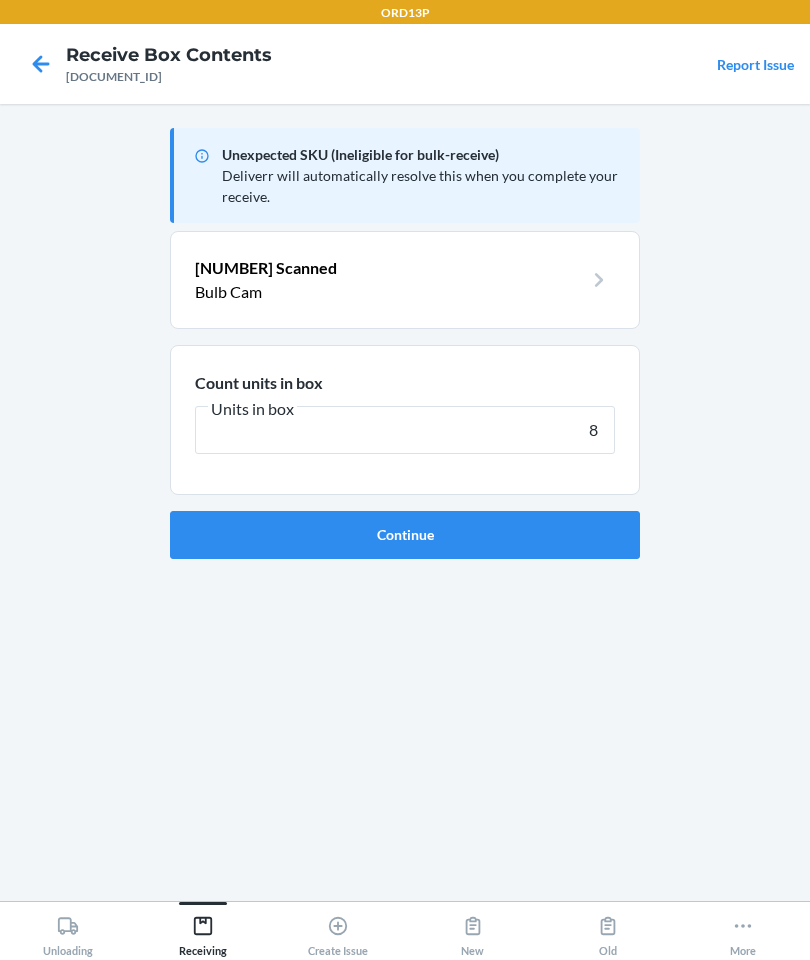 type on "8" 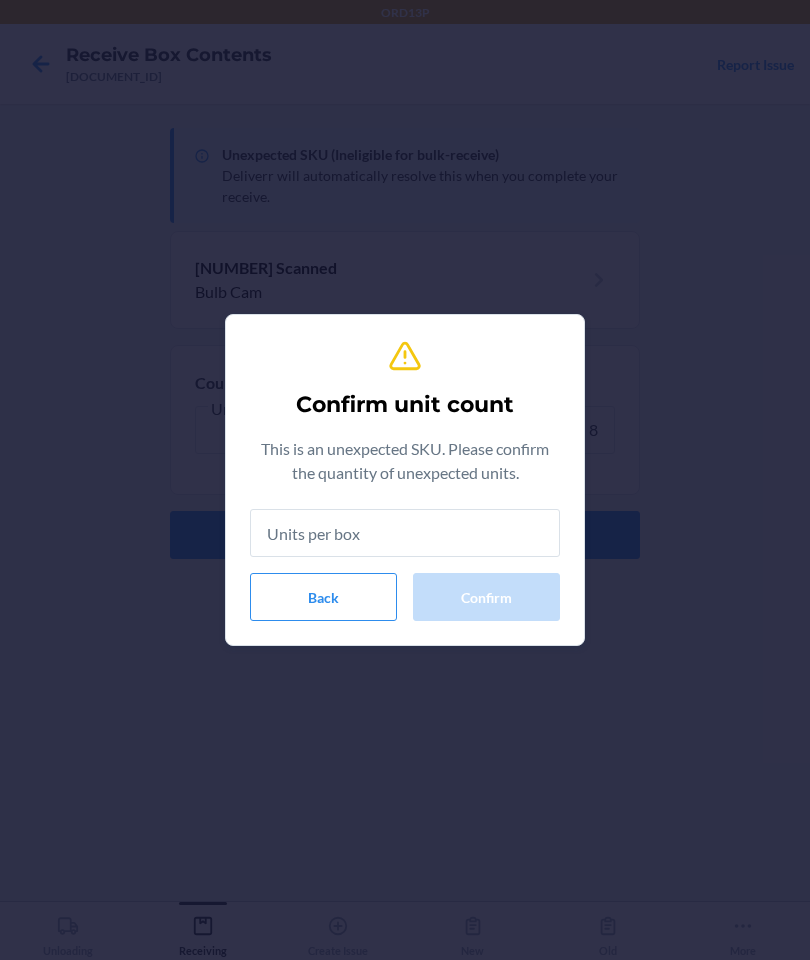 type on "8" 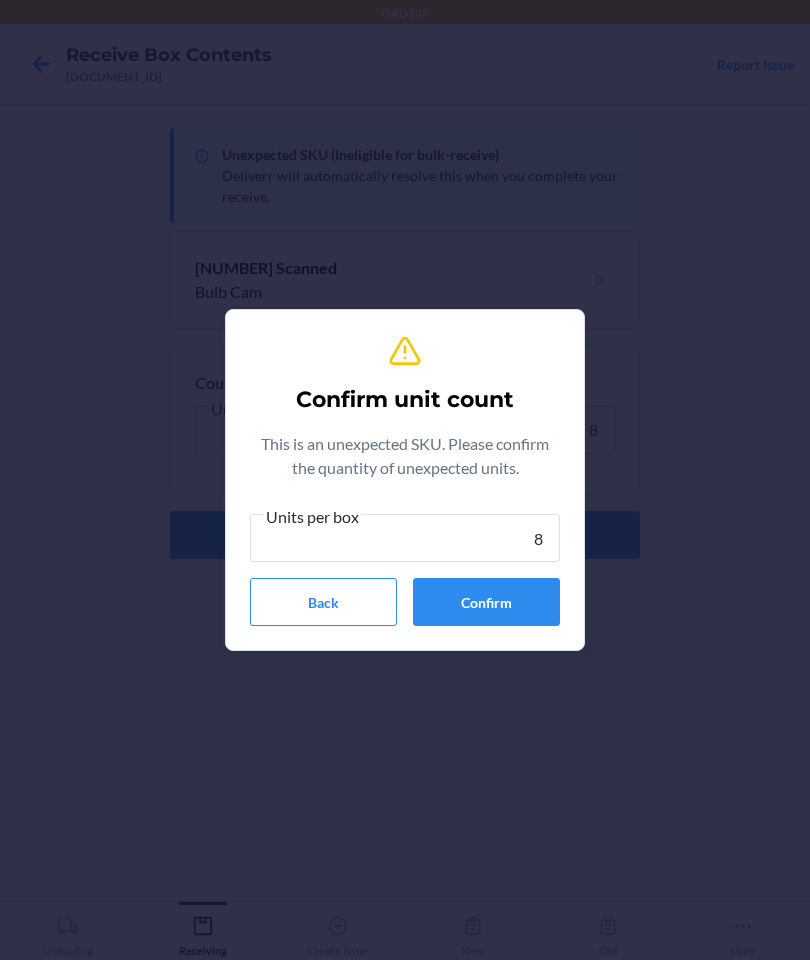 click on "Confirm" at bounding box center (486, 602) 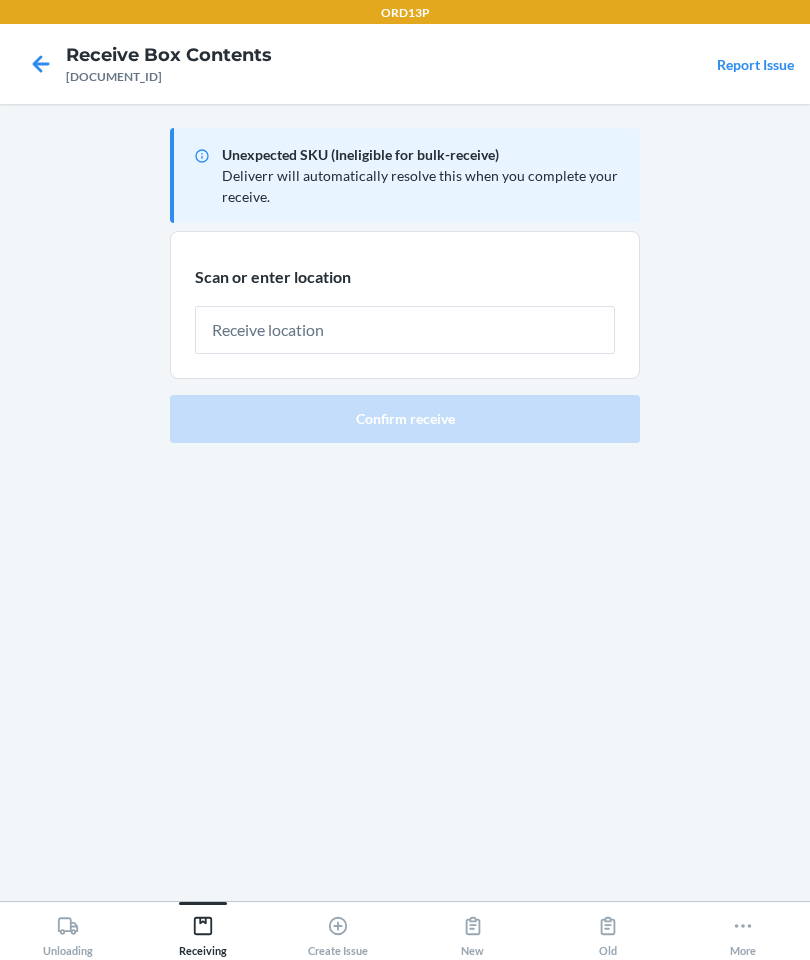 click at bounding box center [405, 330] 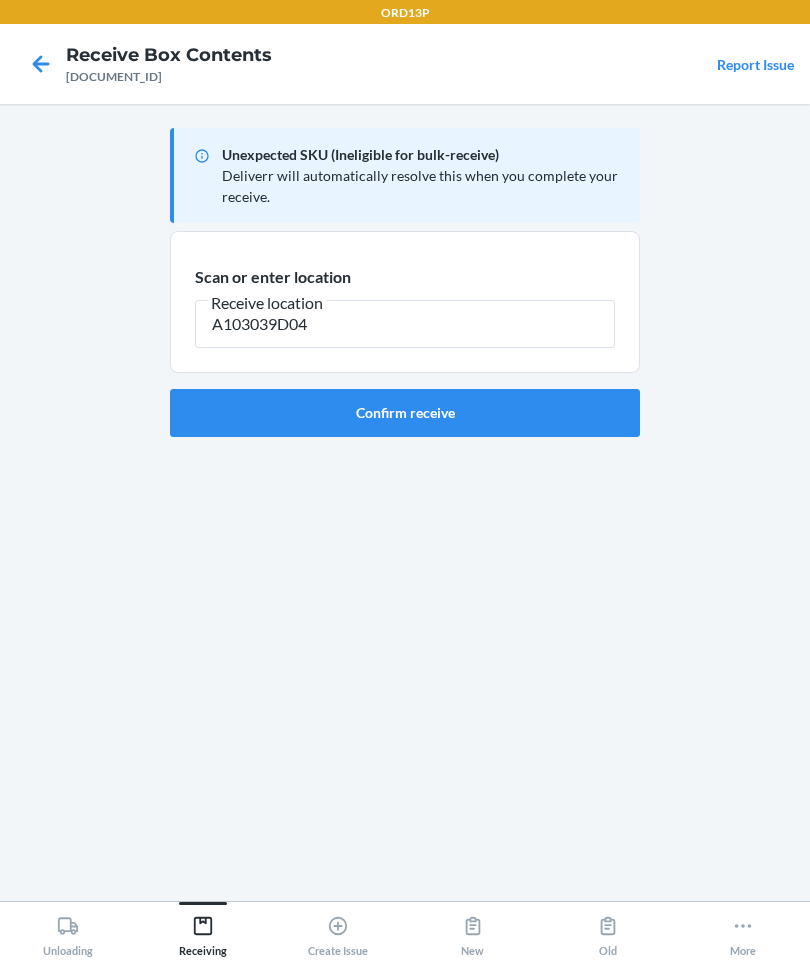 type on "A103039D04" 